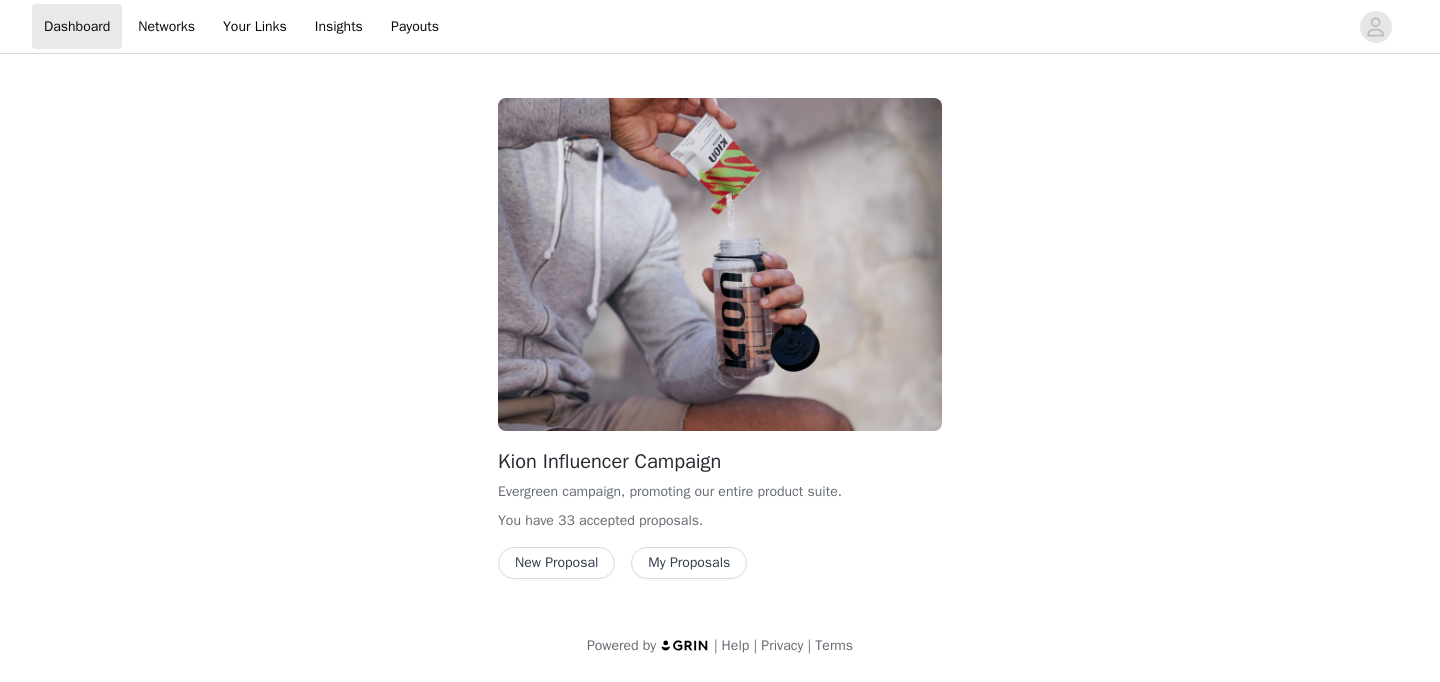 scroll, scrollTop: 0, scrollLeft: 0, axis: both 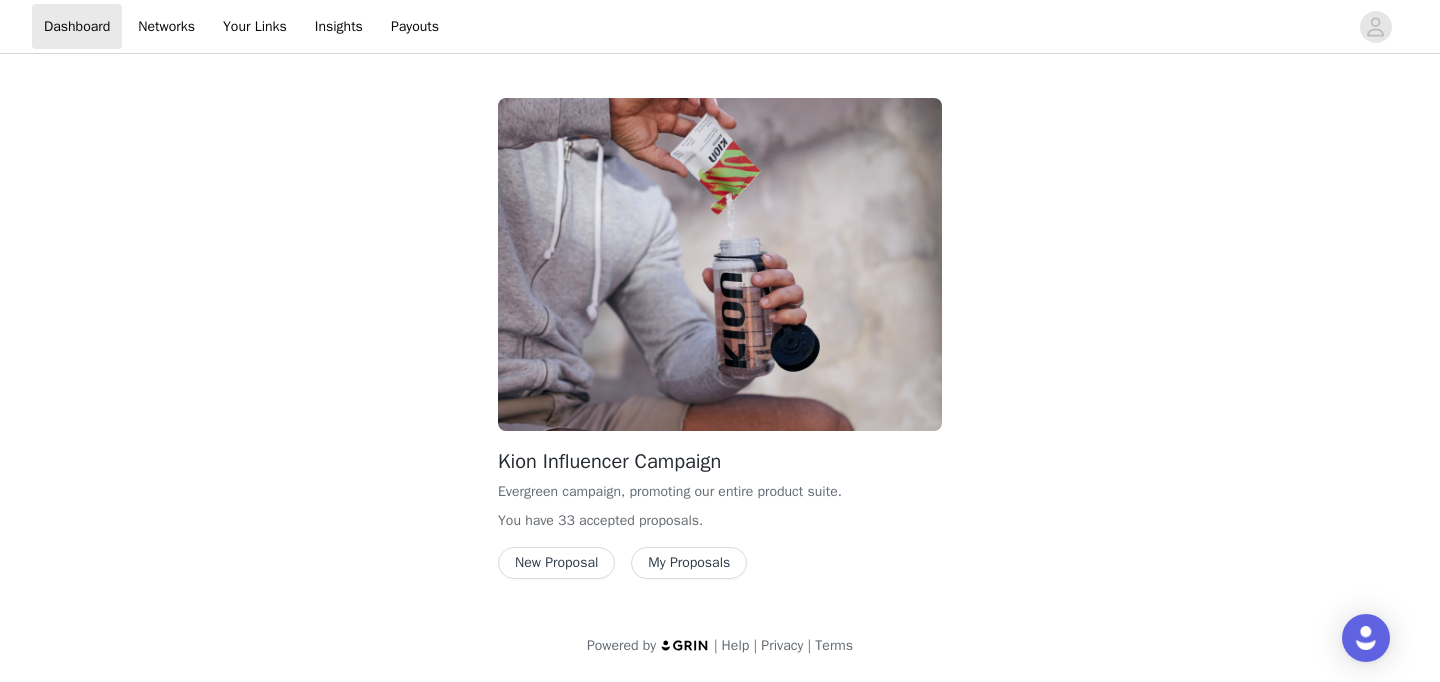 click on "New Proposal" at bounding box center (556, 563) 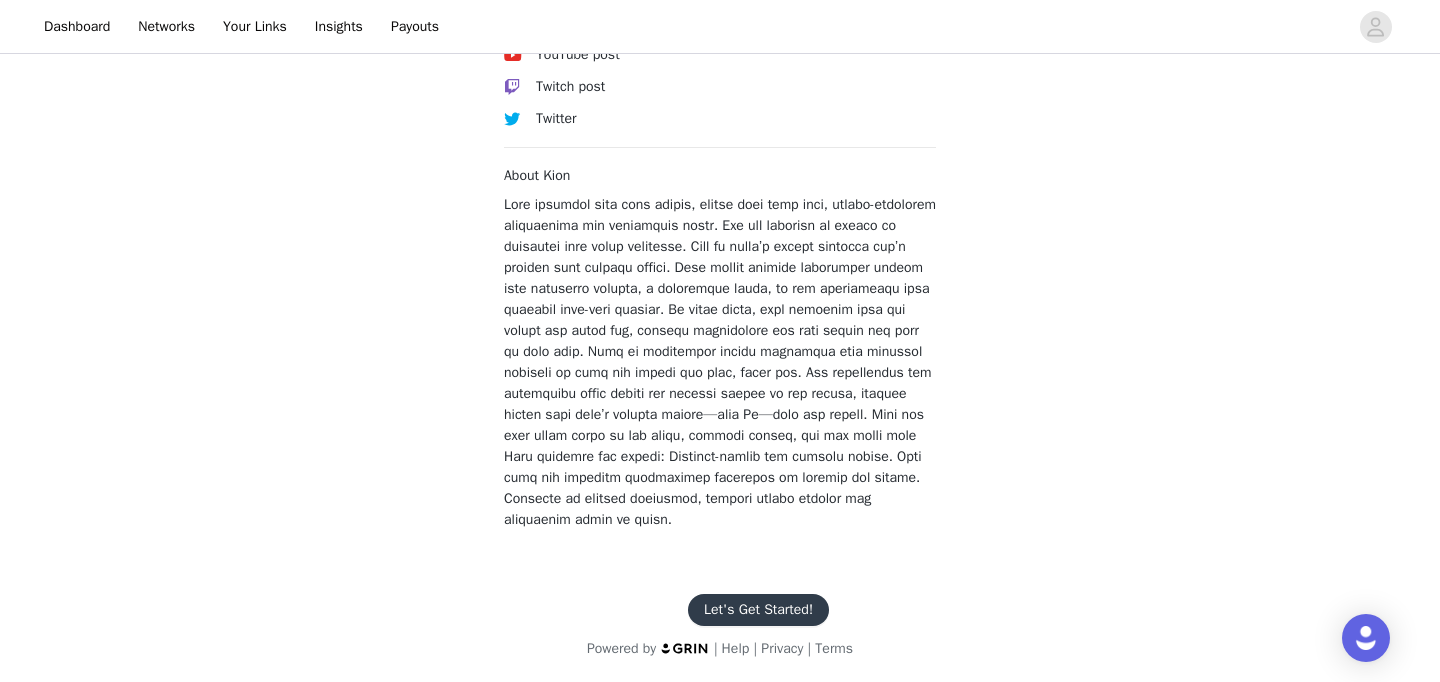 scroll, scrollTop: 859, scrollLeft: 0, axis: vertical 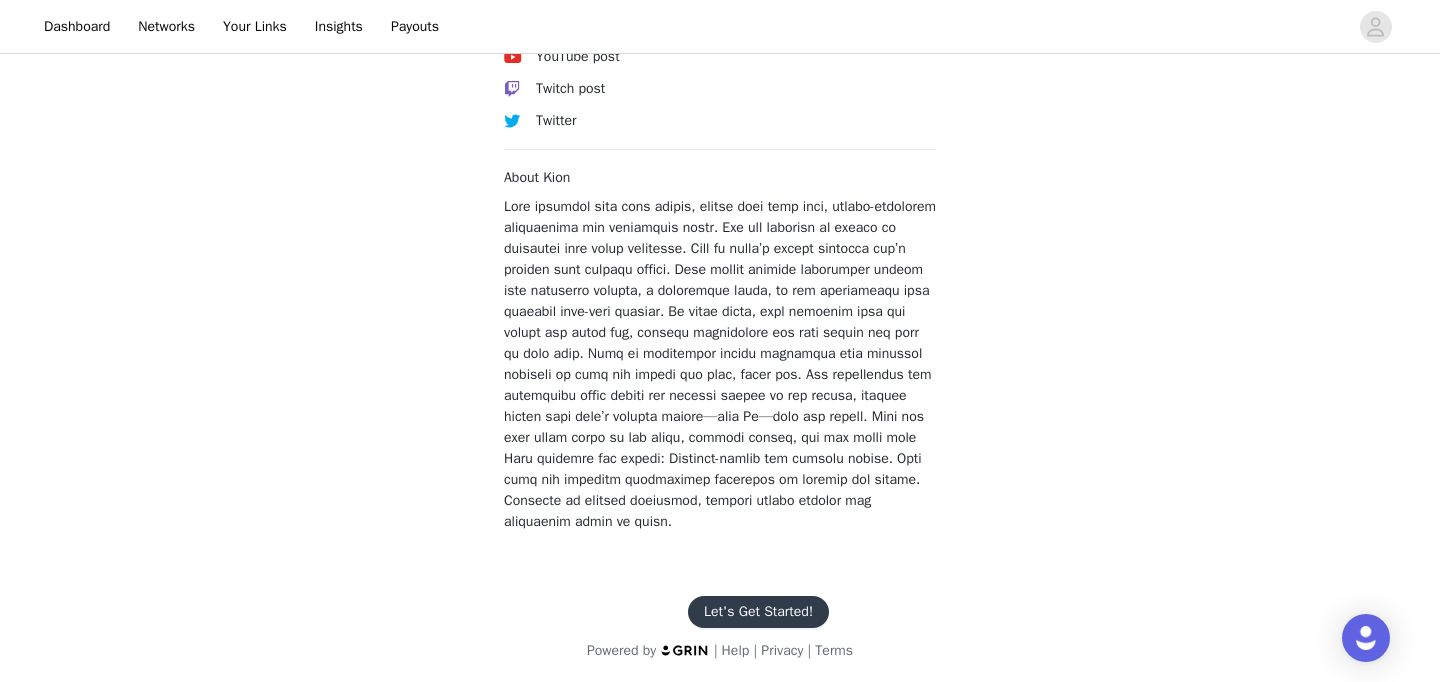 click on "Let's Get Started!" at bounding box center [758, 612] 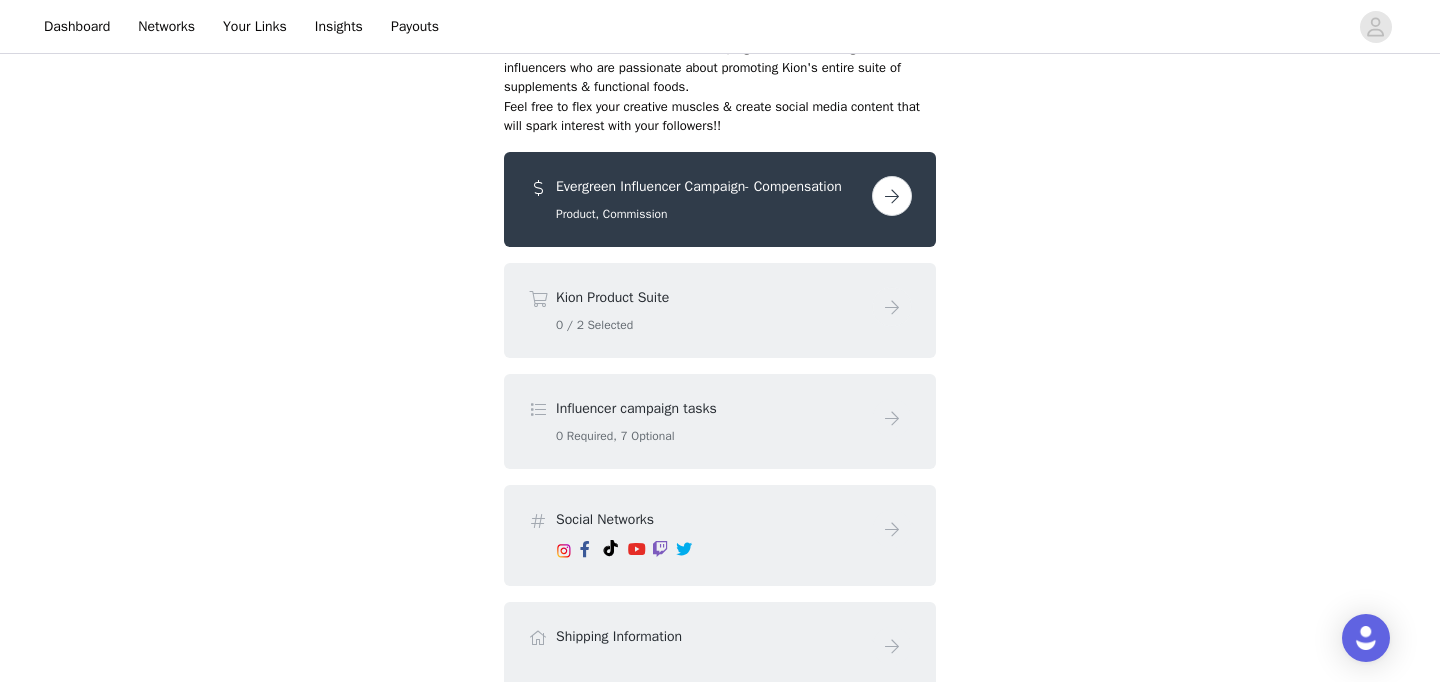 scroll, scrollTop: 33, scrollLeft: 0, axis: vertical 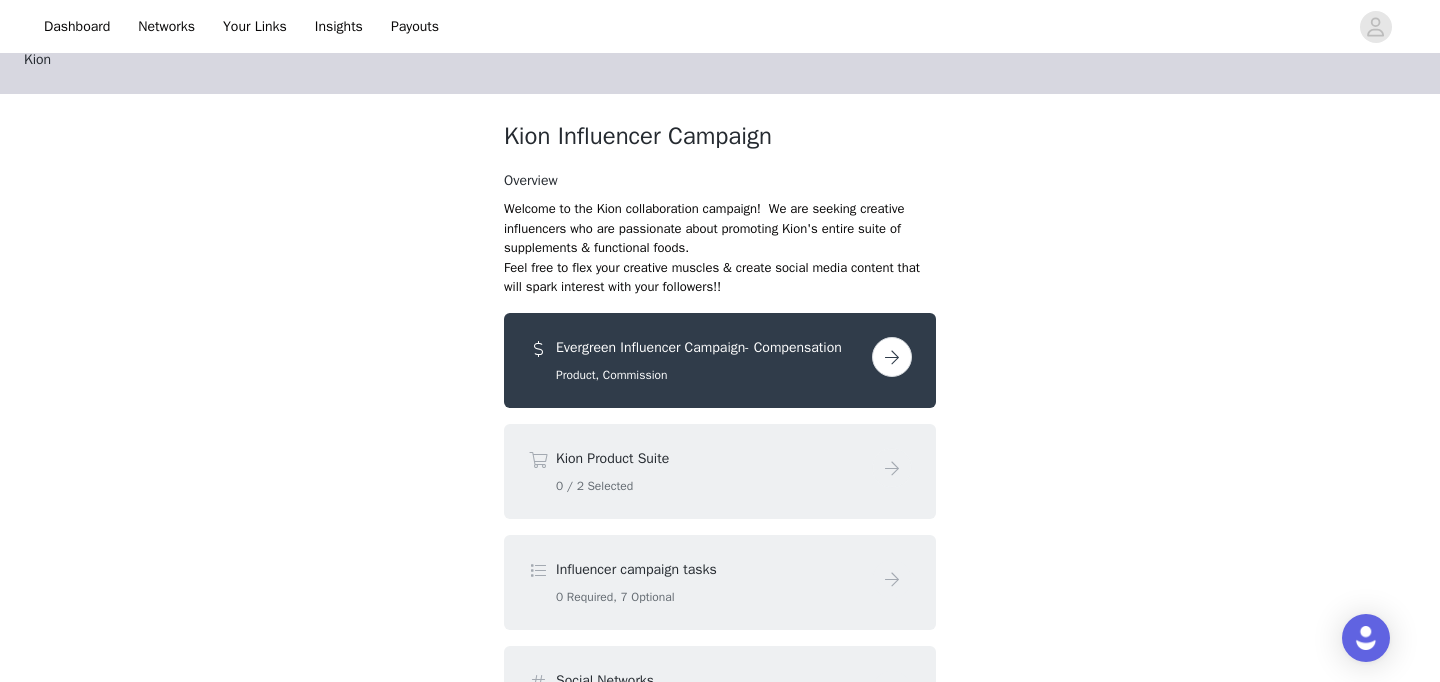 click at bounding box center [892, 357] 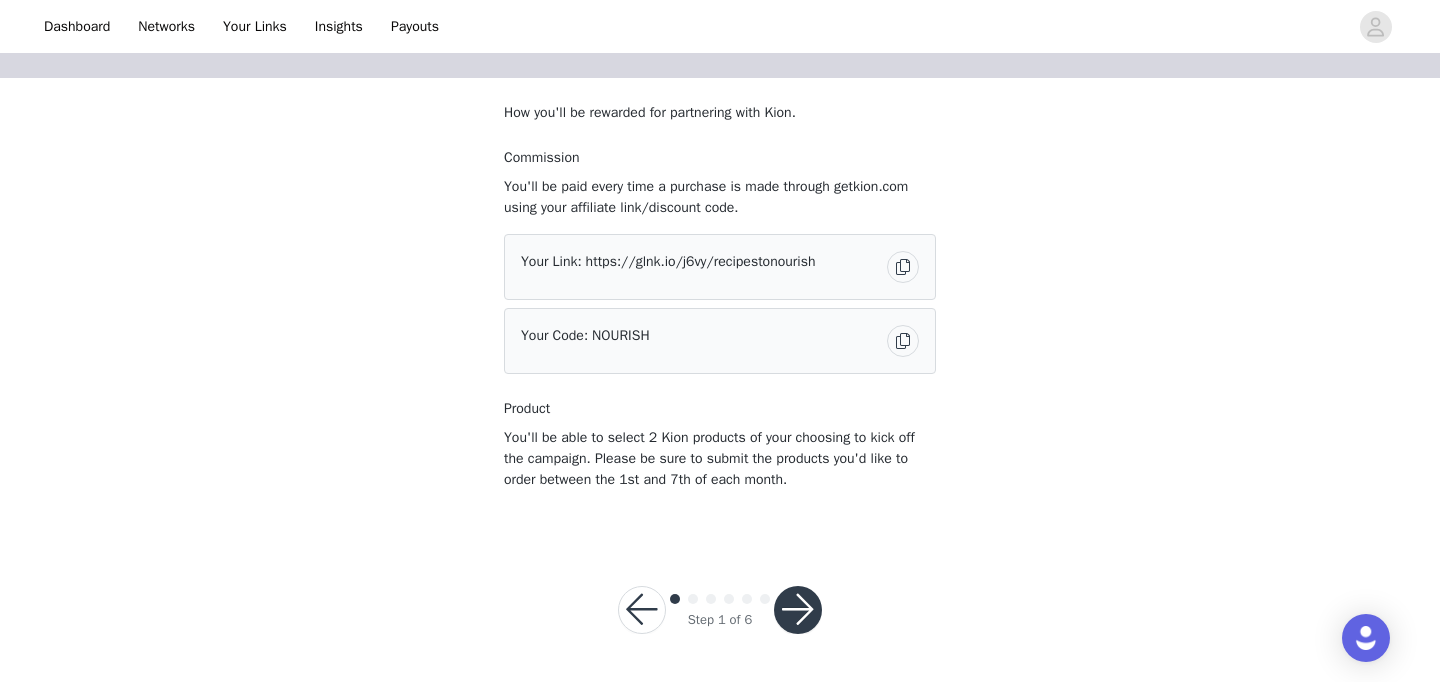 scroll, scrollTop: 131, scrollLeft: 0, axis: vertical 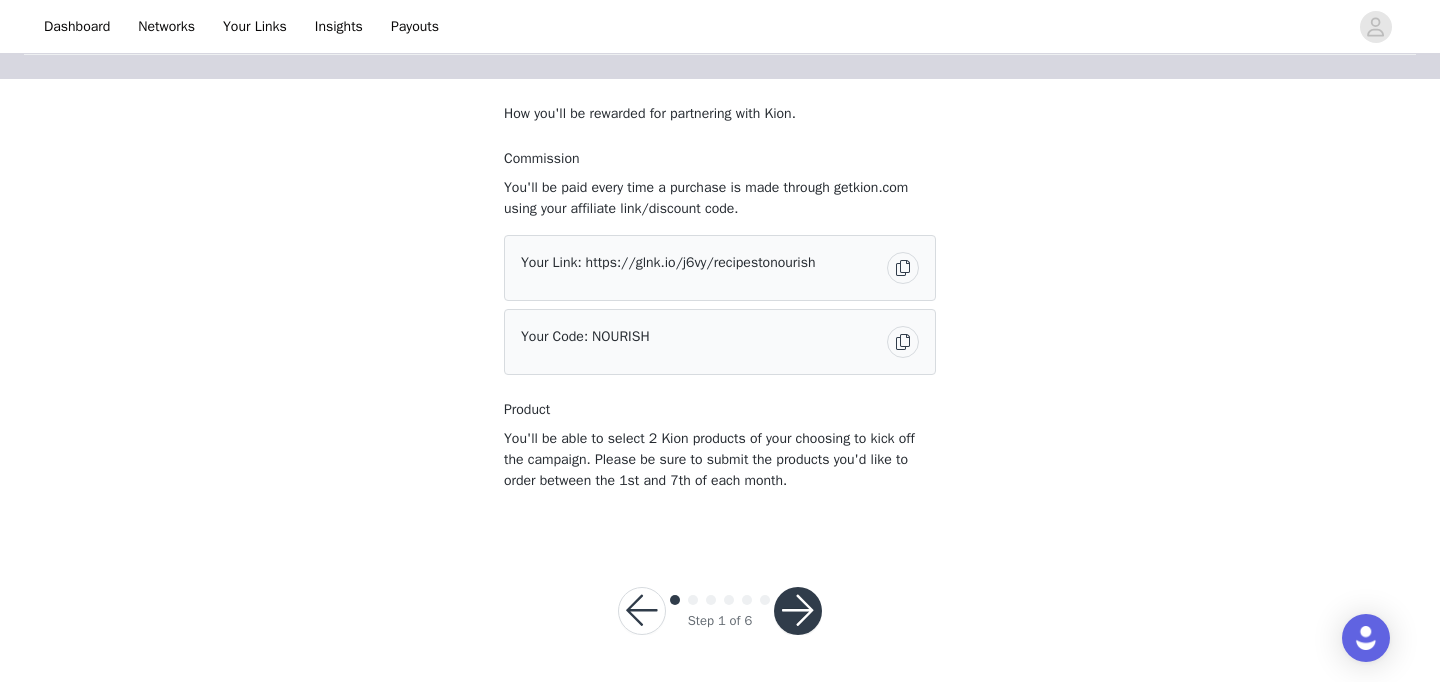 click at bounding box center (798, 611) 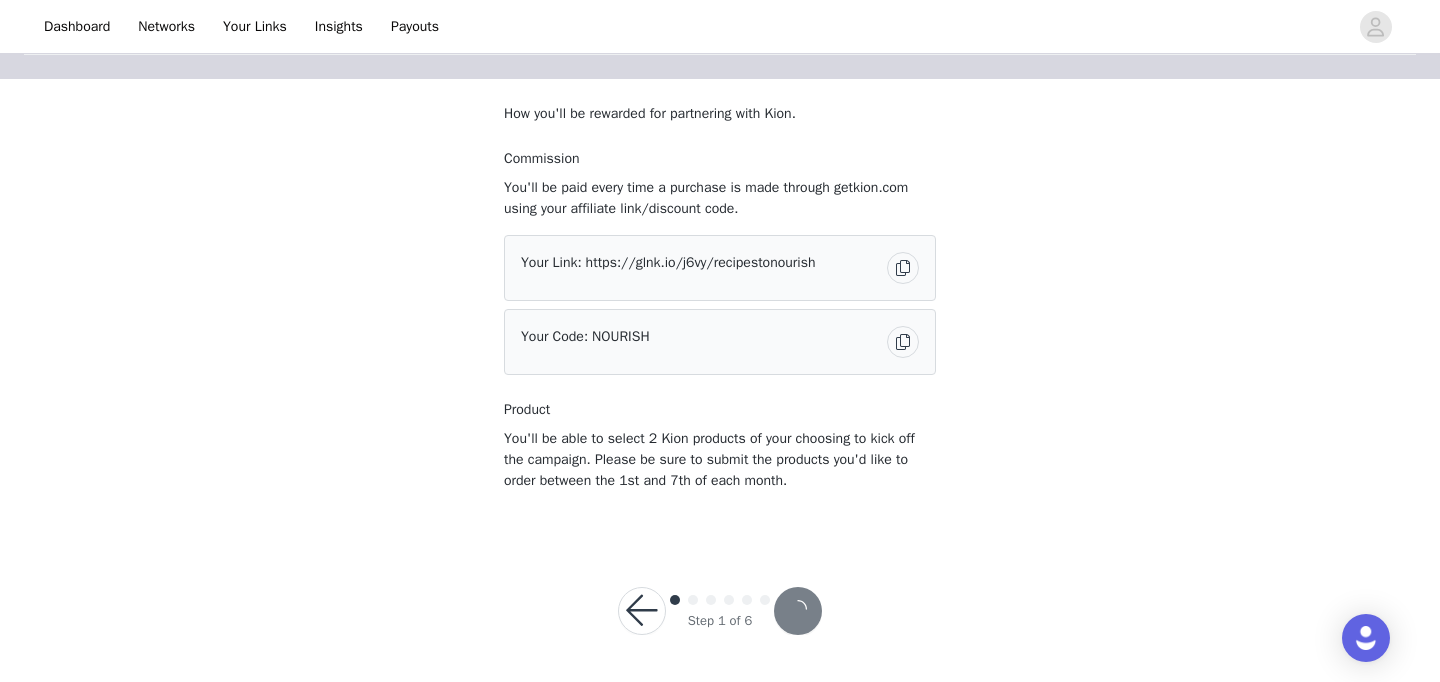 scroll, scrollTop: 0, scrollLeft: 0, axis: both 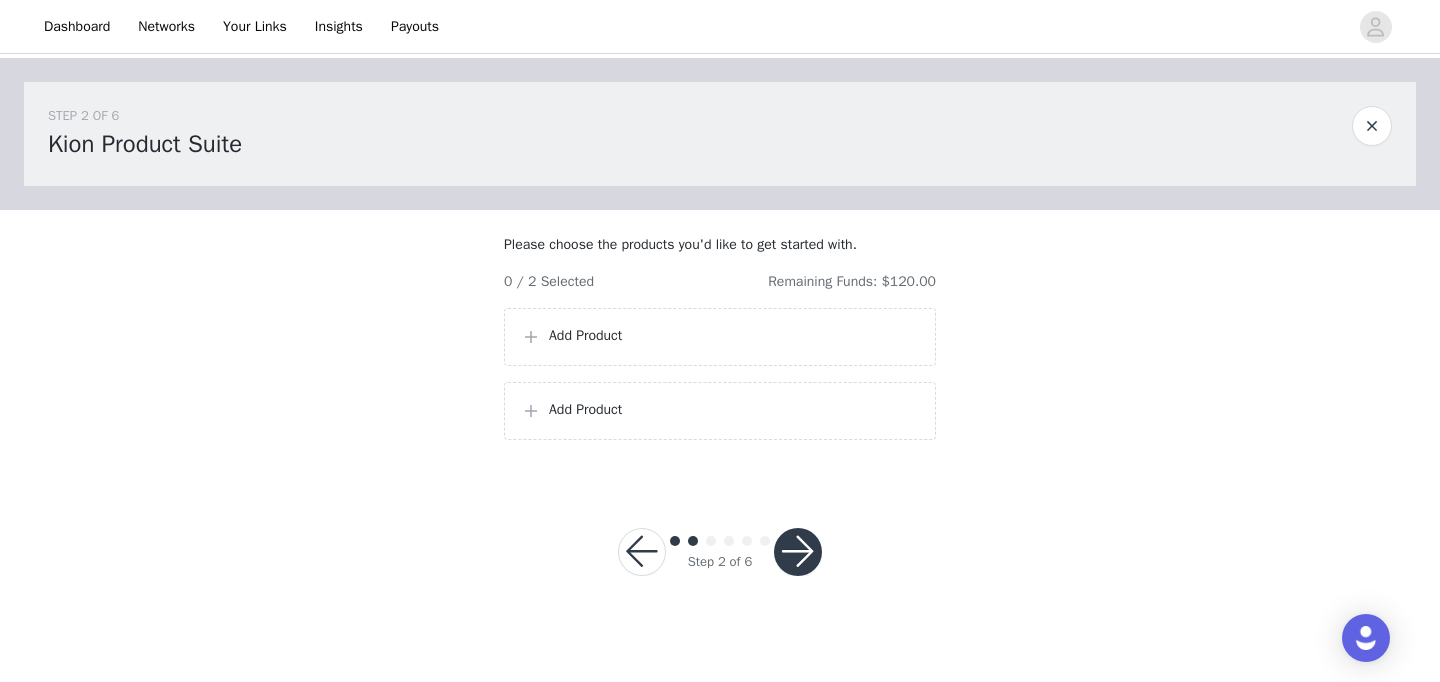 click on "Add Product" at bounding box center (734, 335) 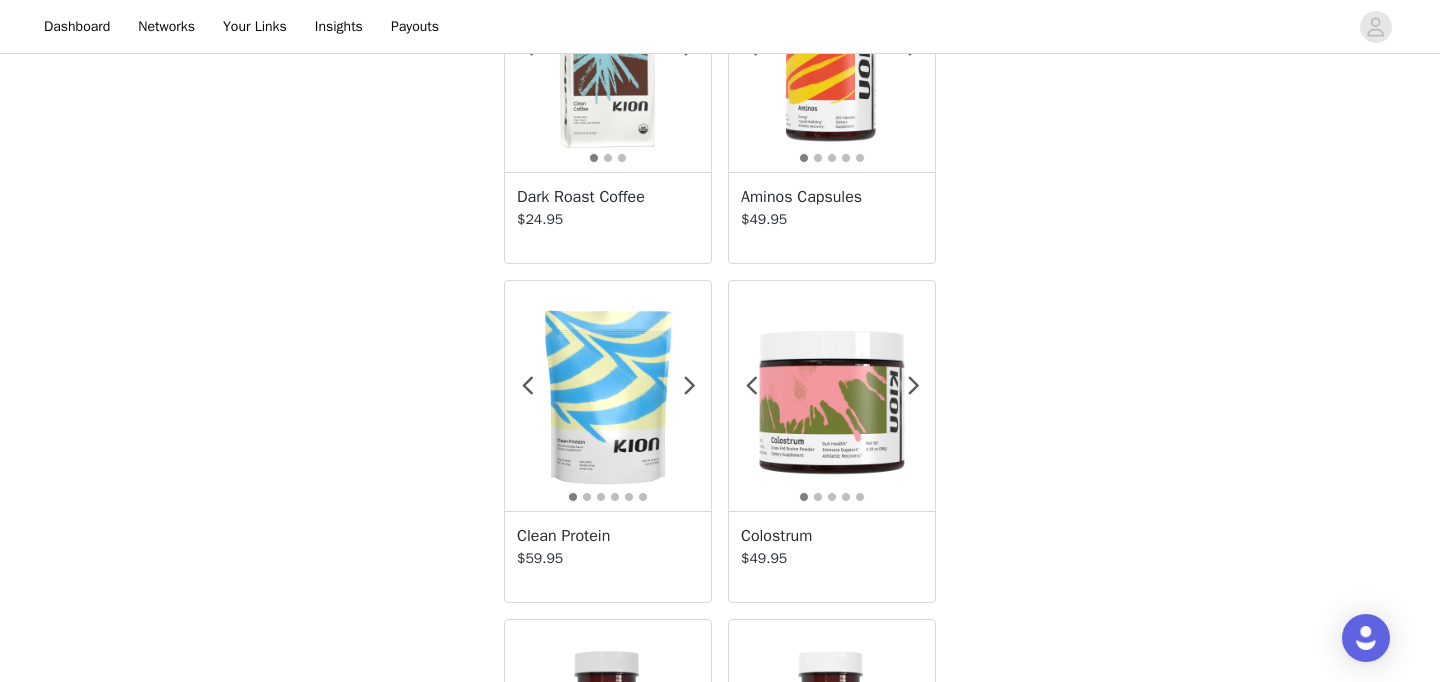 scroll, scrollTop: 1245, scrollLeft: 0, axis: vertical 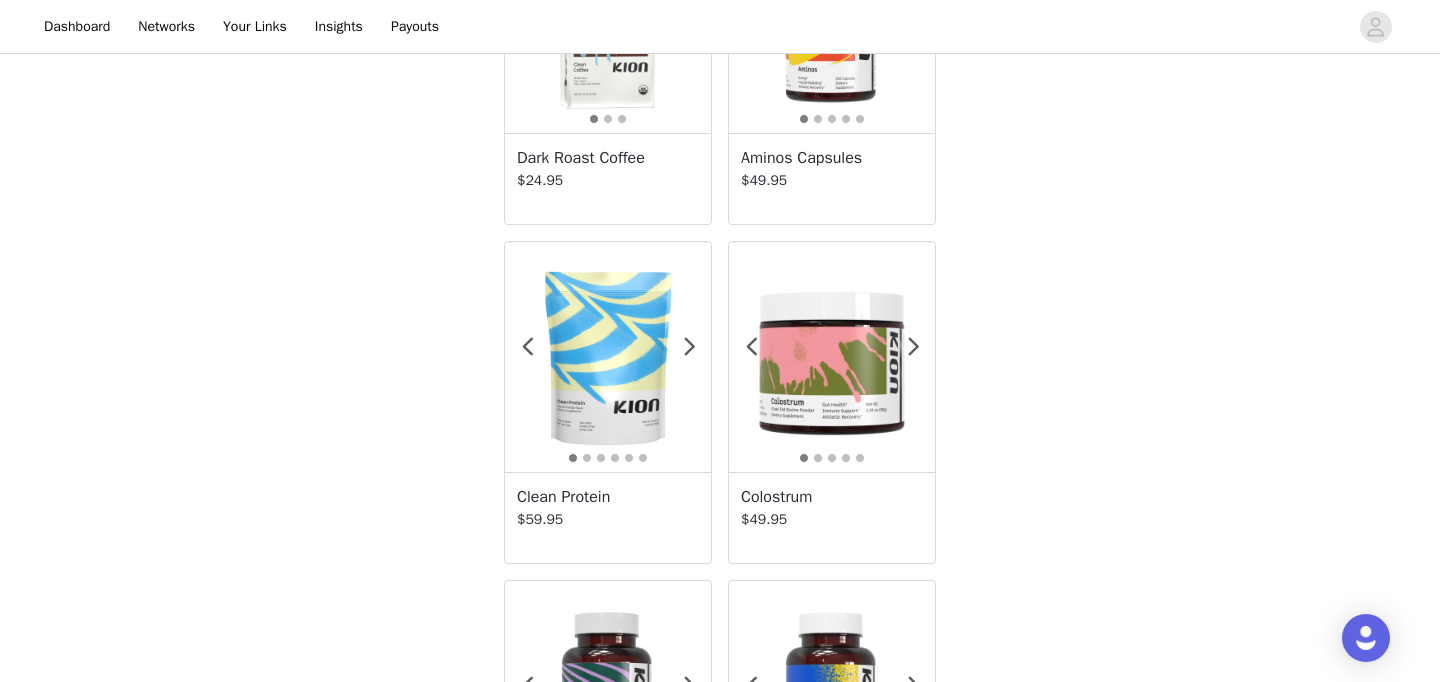 click at bounding box center (608, 357) 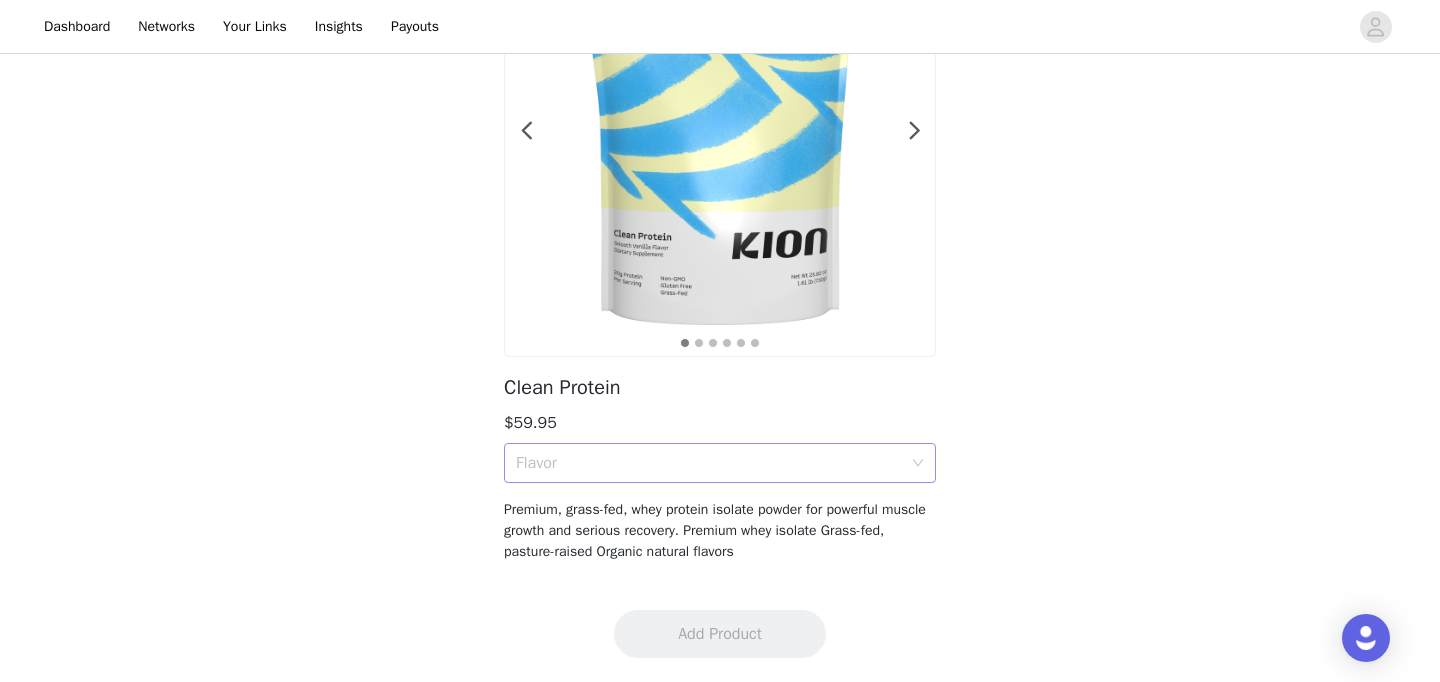 scroll, scrollTop: 205, scrollLeft: 0, axis: vertical 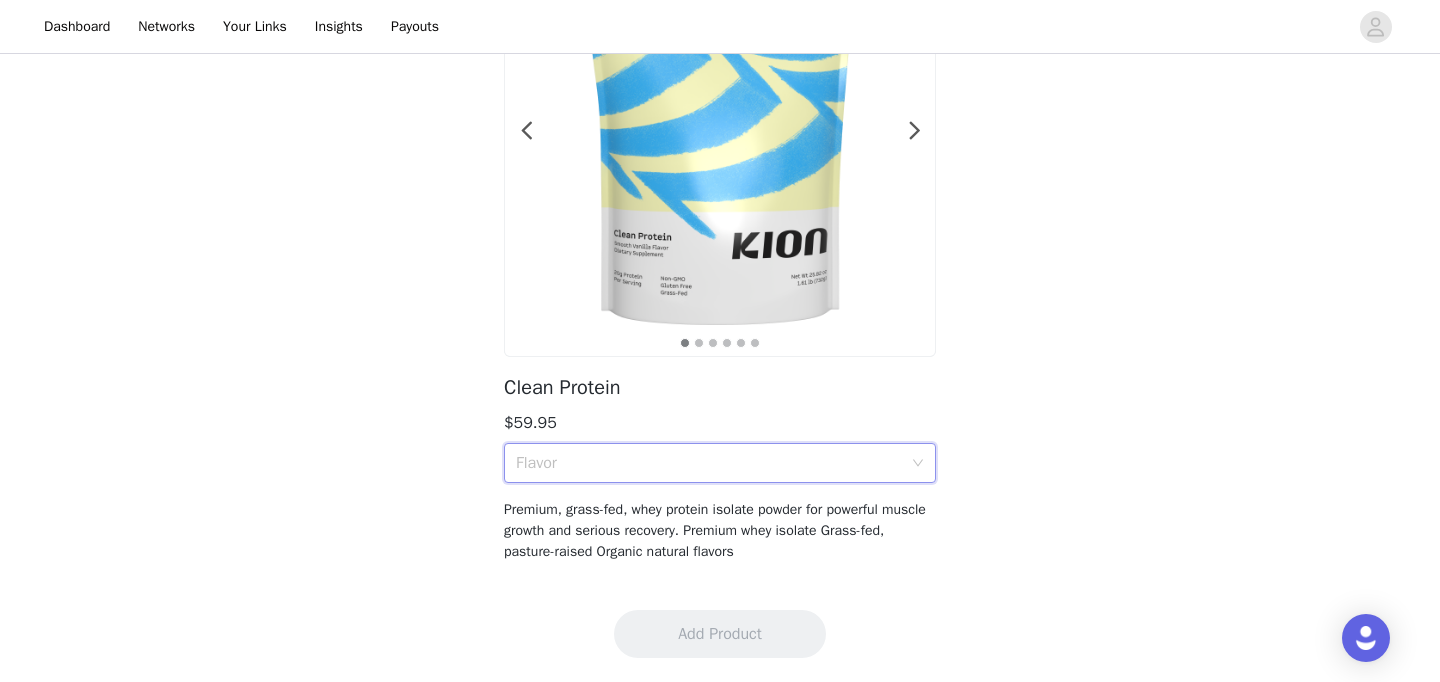 click 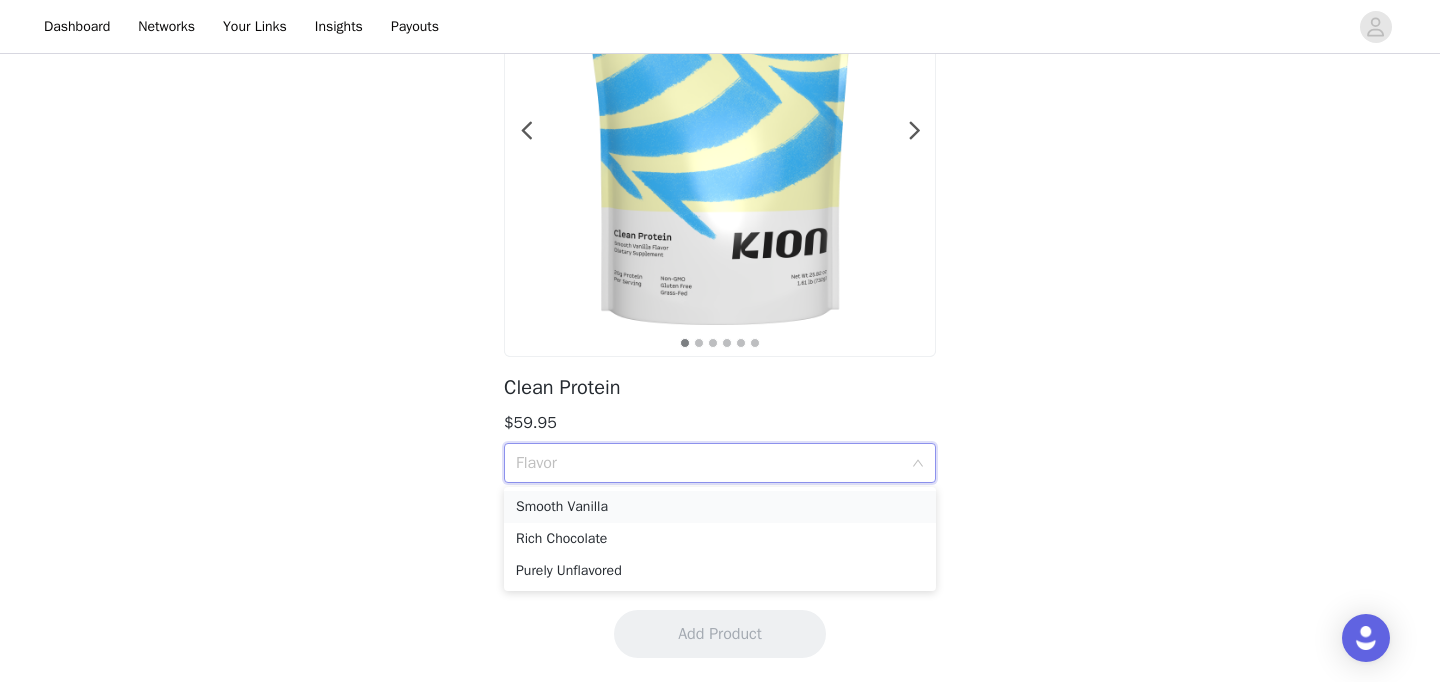 click on "Smooth Vanilla" at bounding box center [720, 507] 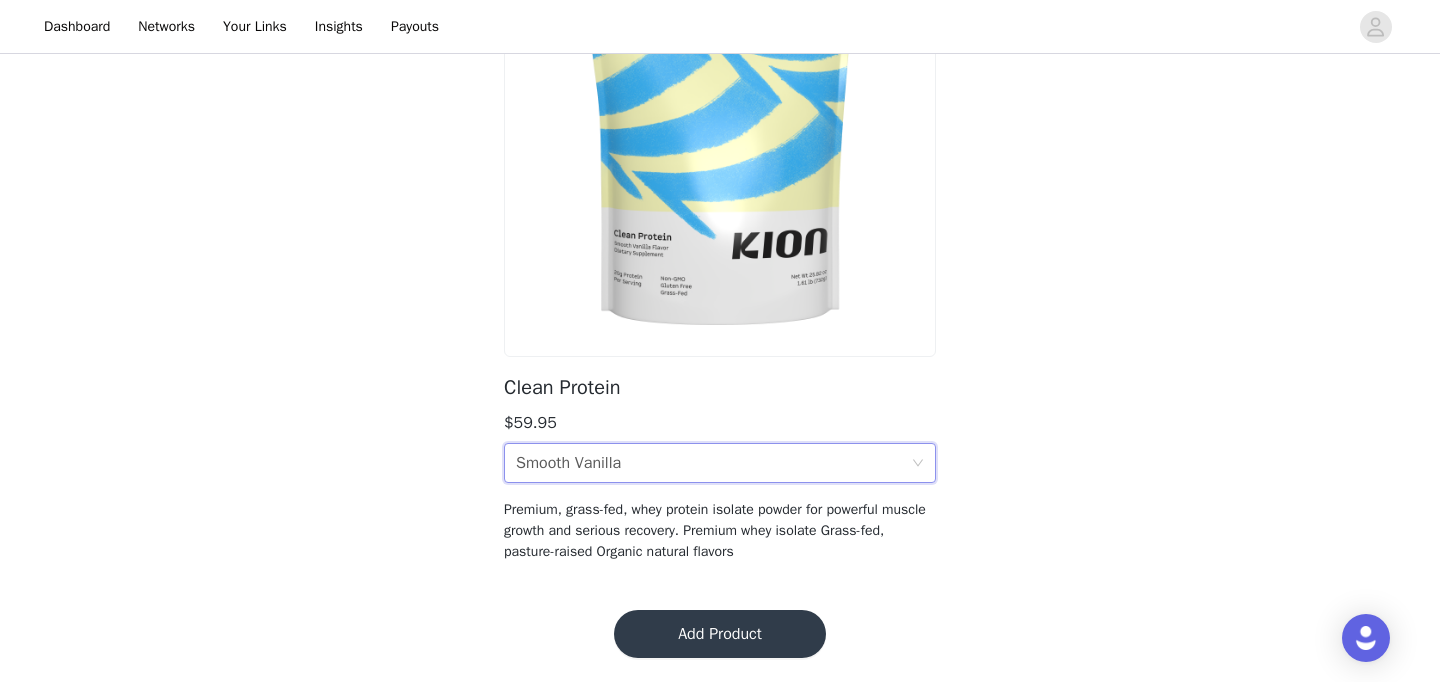click on "Add Product" at bounding box center (720, 634) 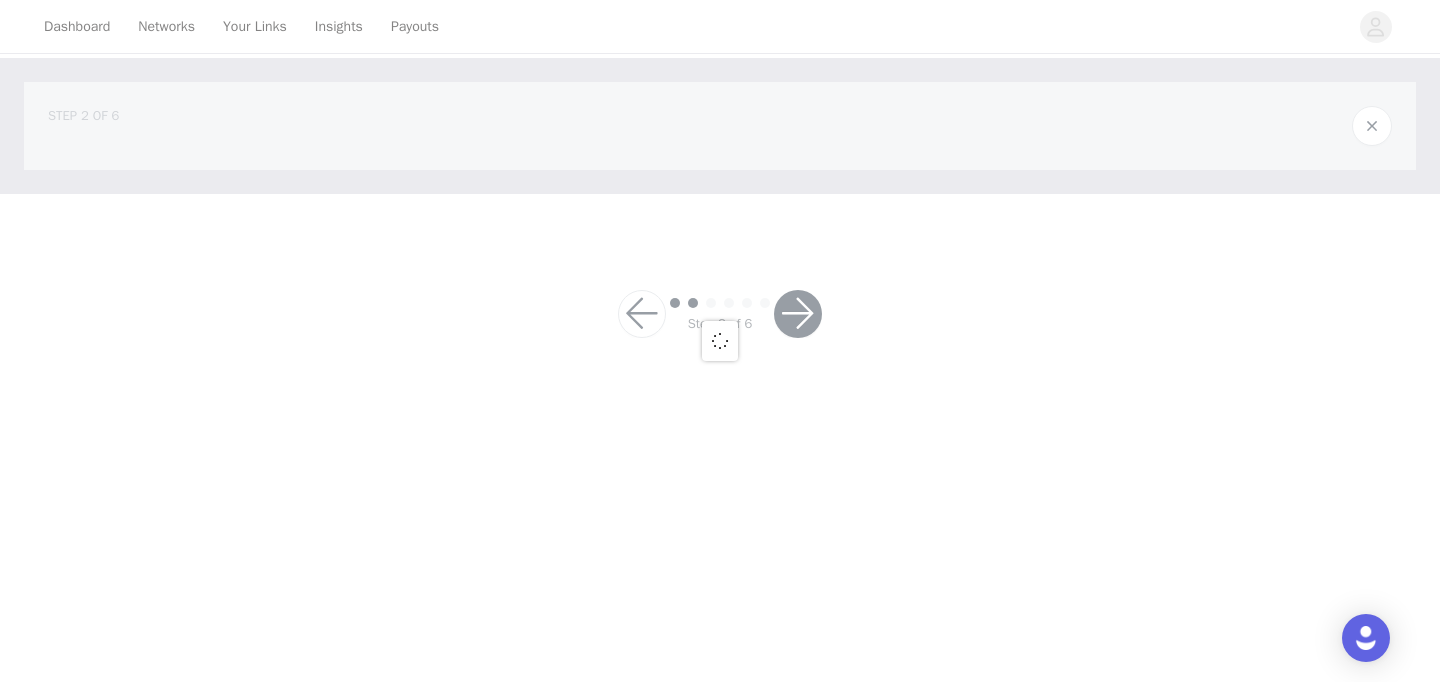 scroll, scrollTop: 0, scrollLeft: 0, axis: both 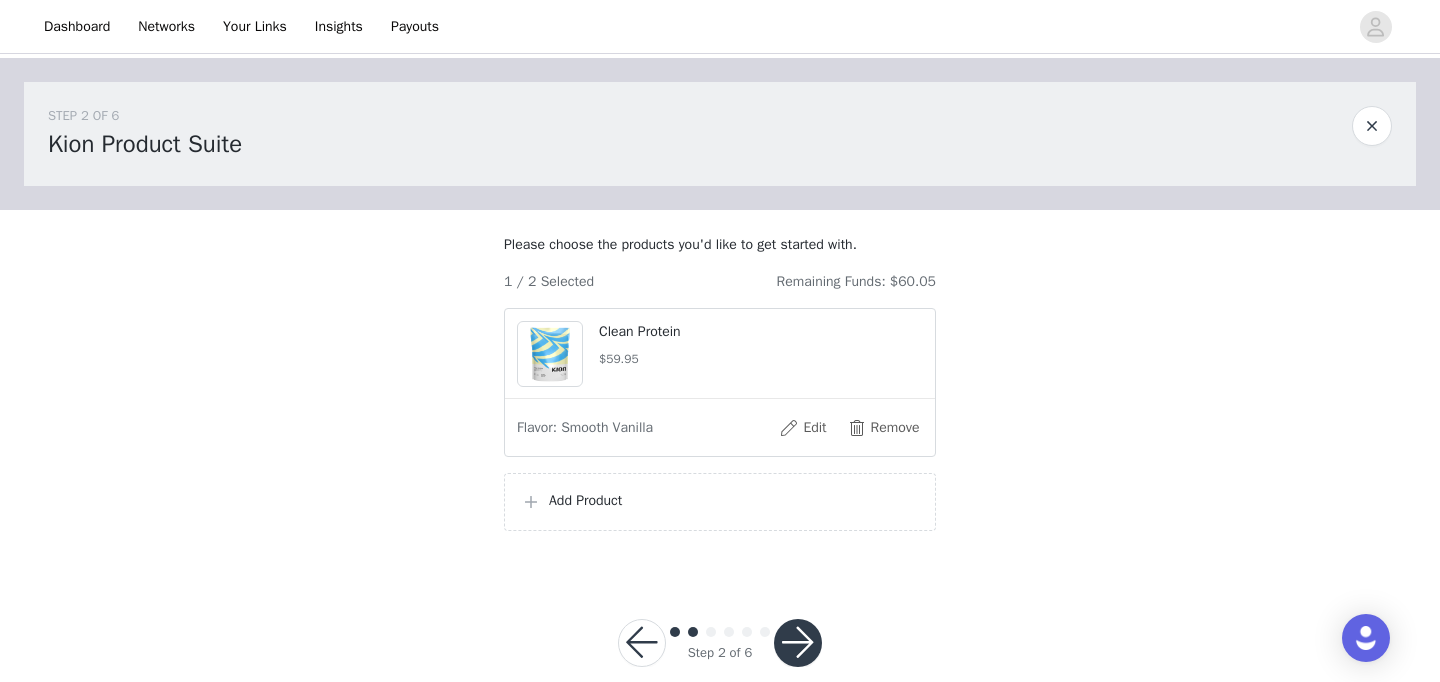 click on "Add Product" at bounding box center (734, 500) 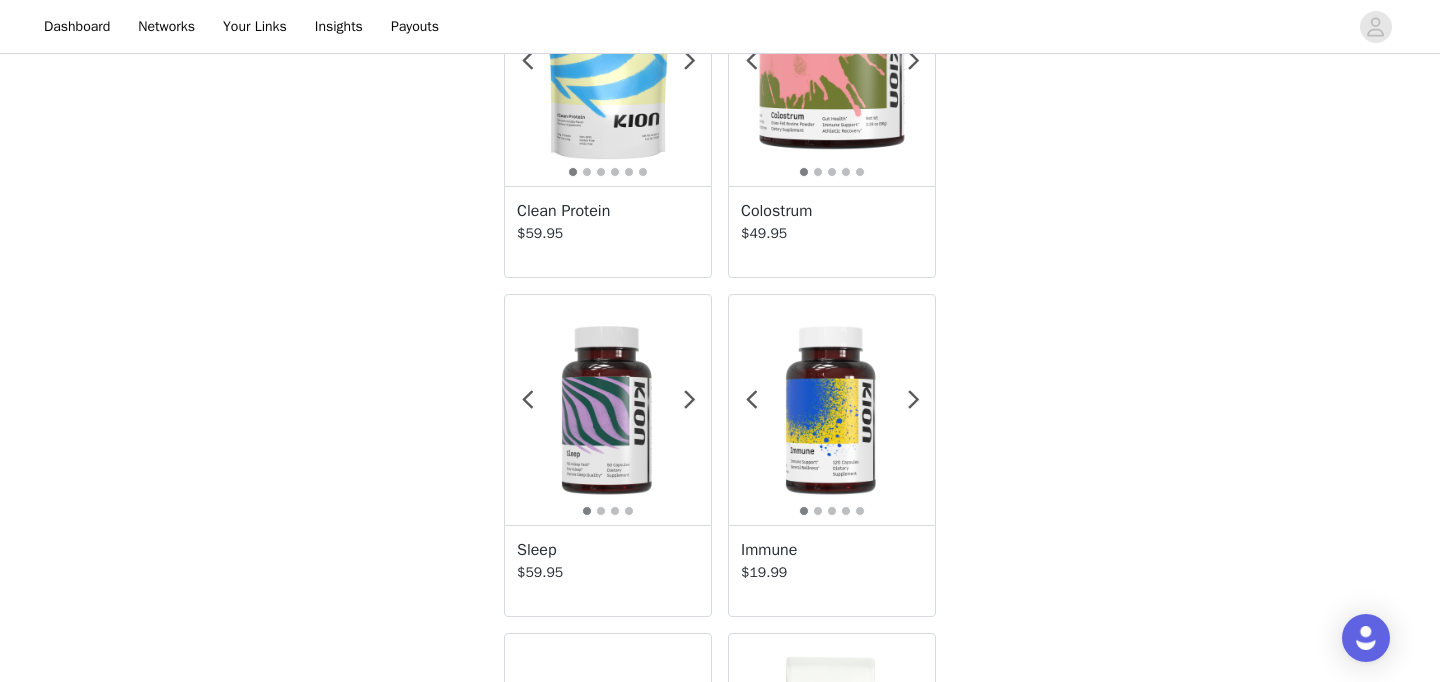 scroll, scrollTop: 1533, scrollLeft: 0, axis: vertical 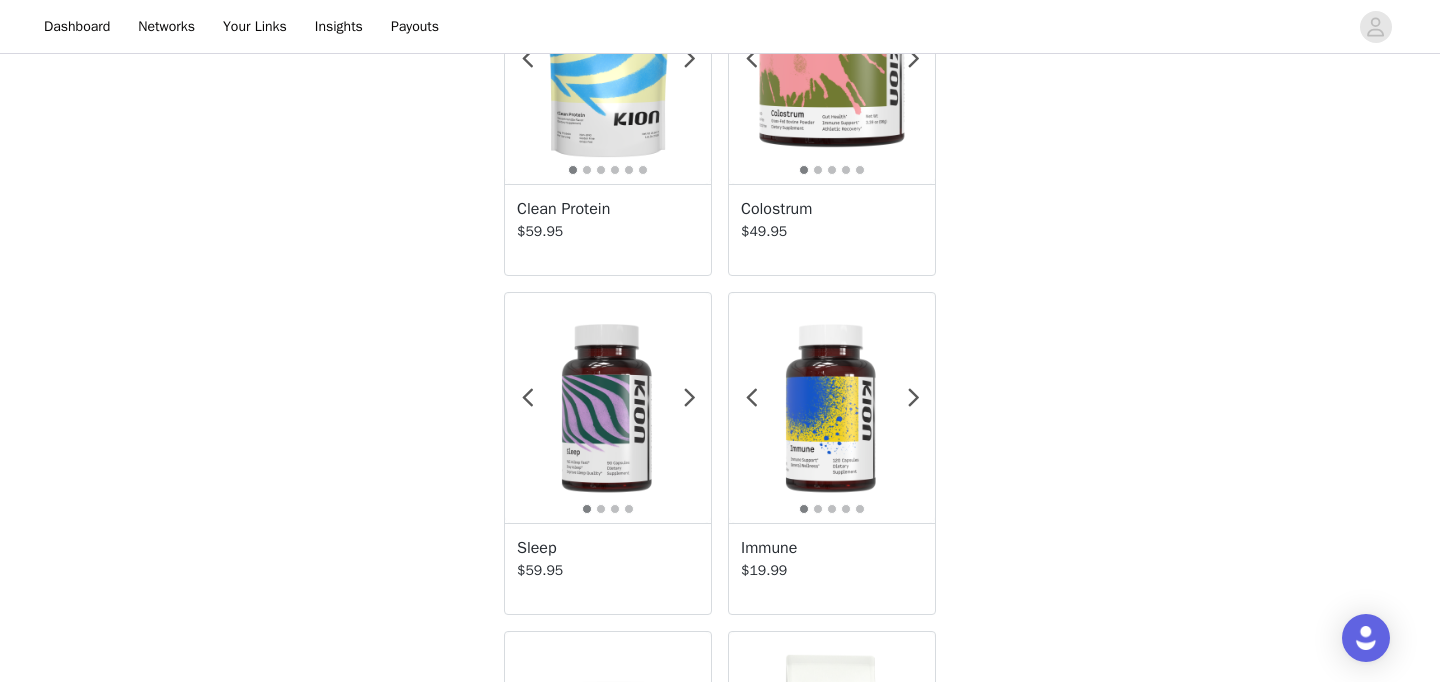 click at bounding box center (832, 69) 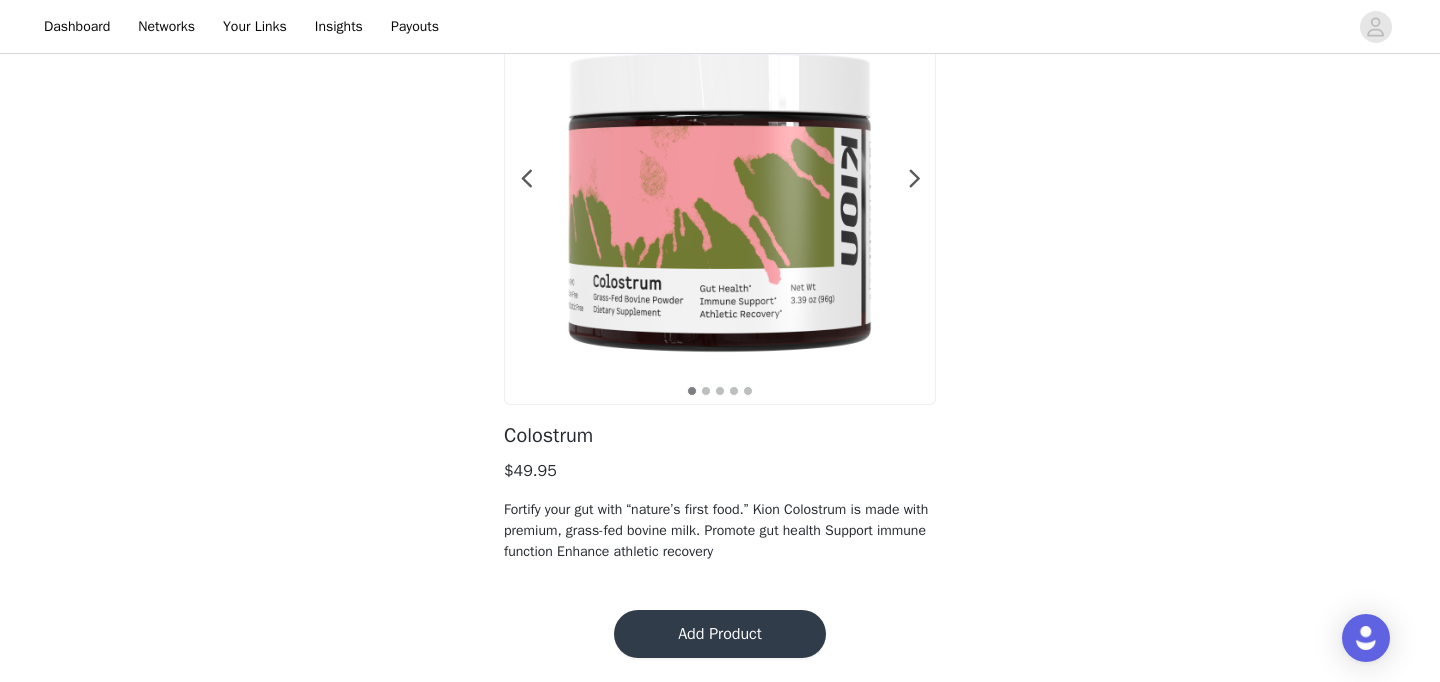 scroll, scrollTop: 157, scrollLeft: 0, axis: vertical 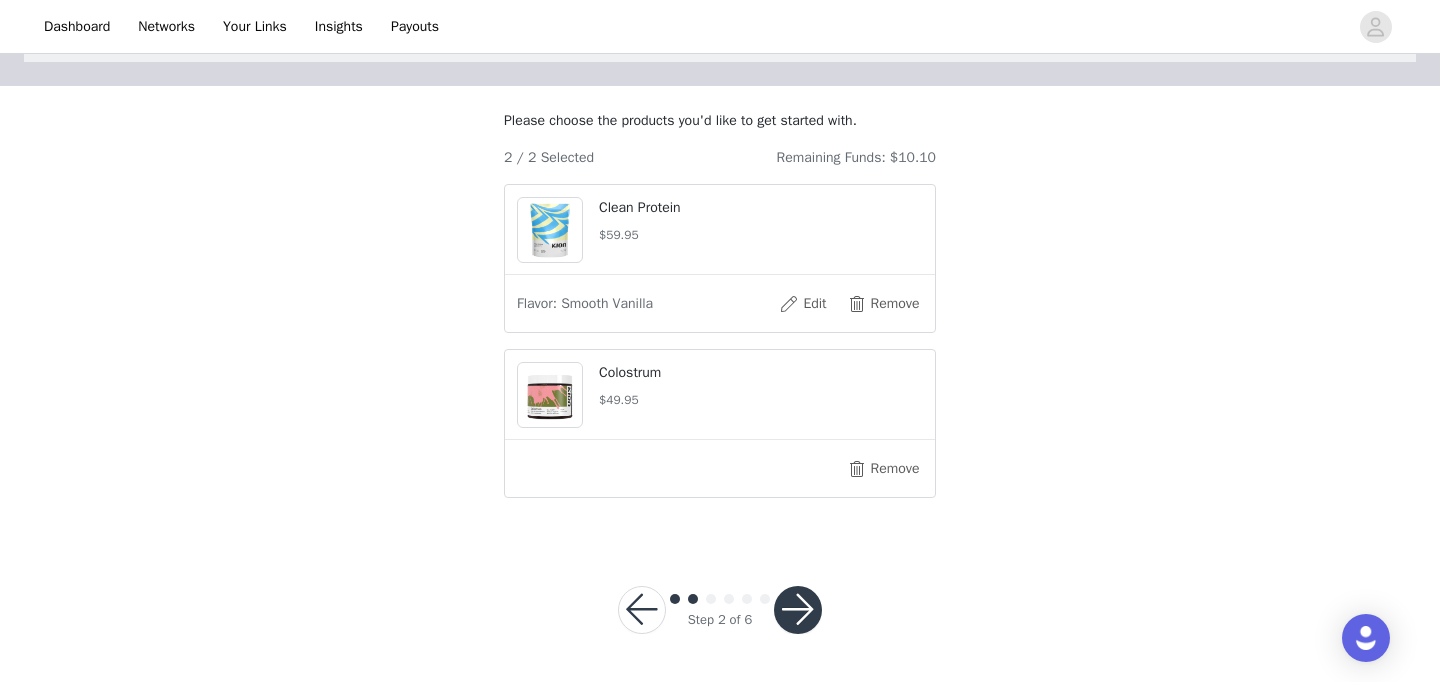 click at bounding box center (798, 610) 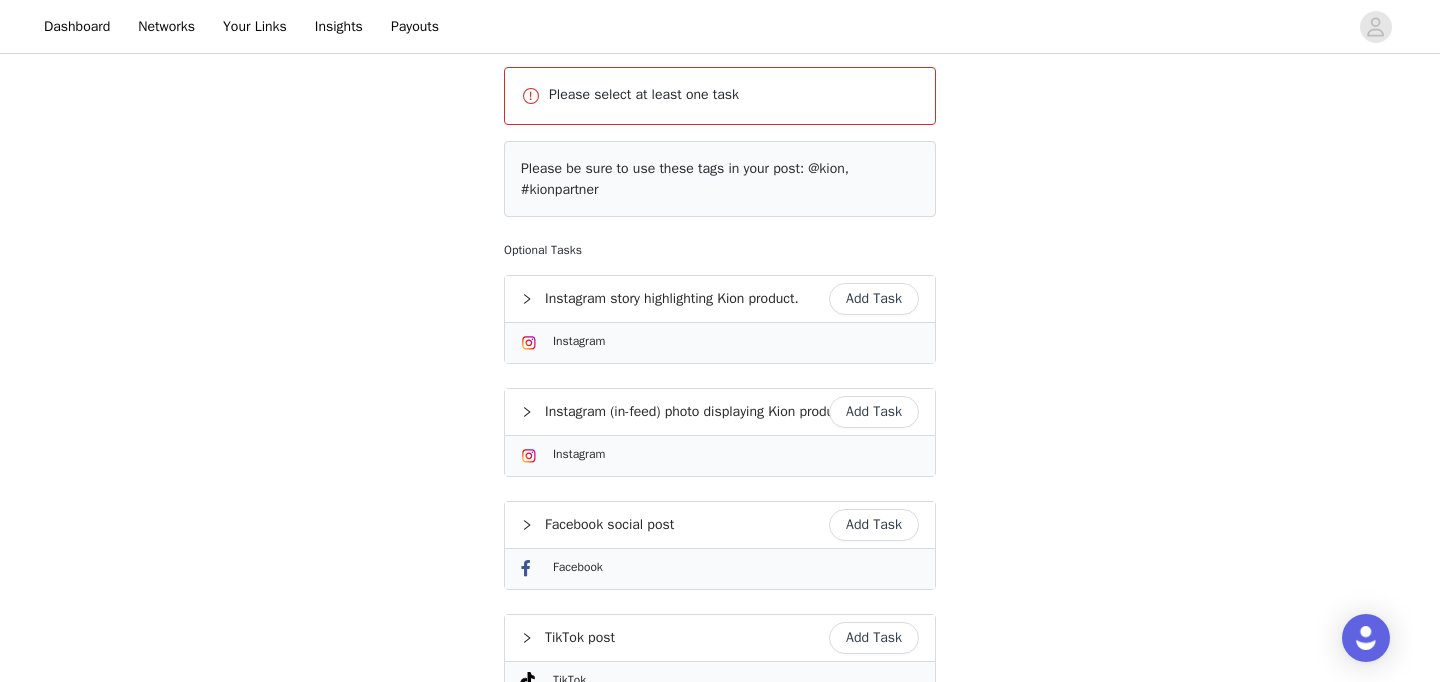 scroll, scrollTop: 239, scrollLeft: 0, axis: vertical 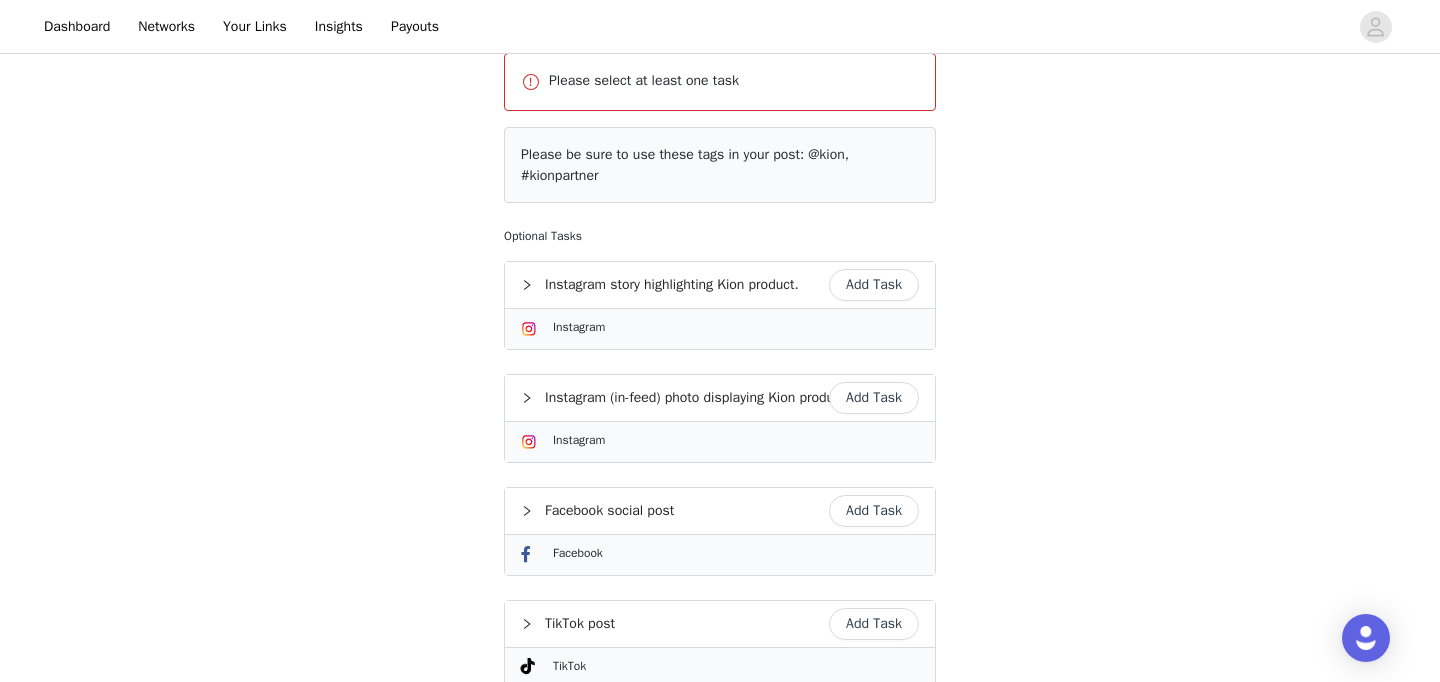 click on "Add Task" at bounding box center [874, 285] 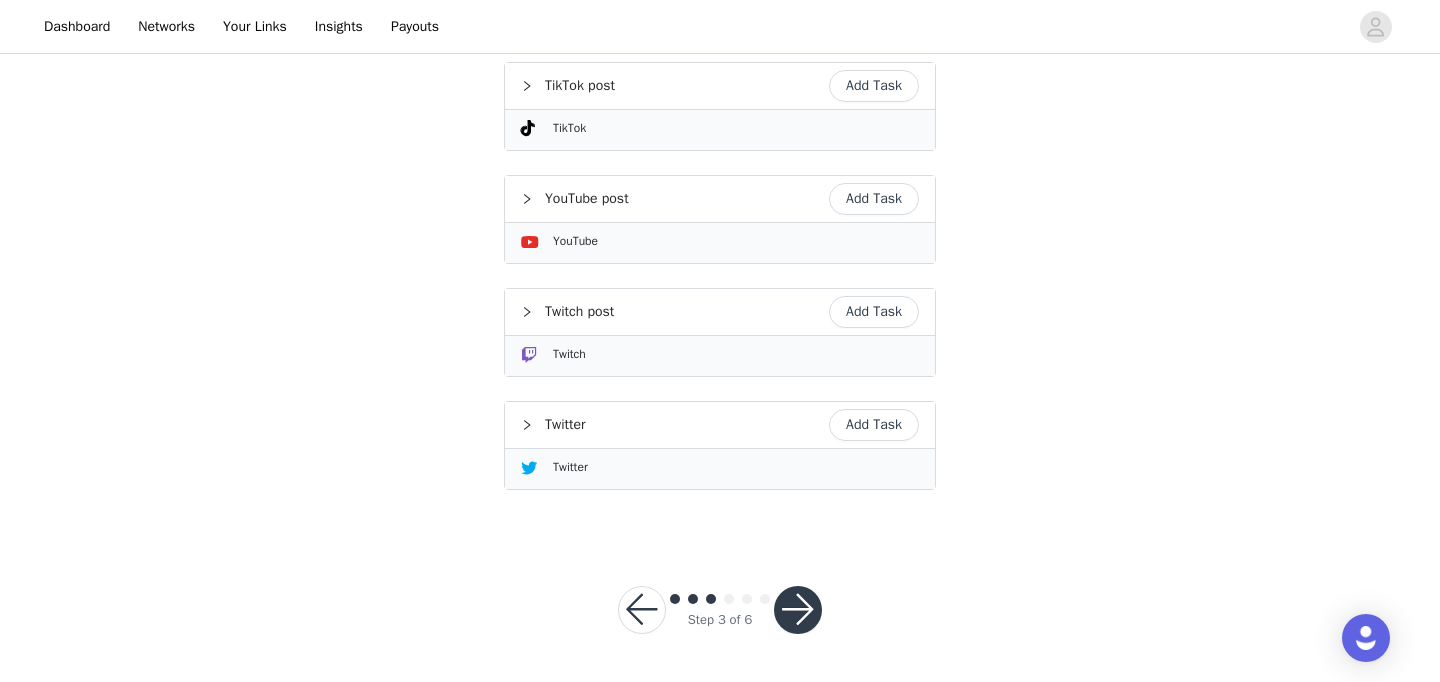 scroll, scrollTop: 828, scrollLeft: 0, axis: vertical 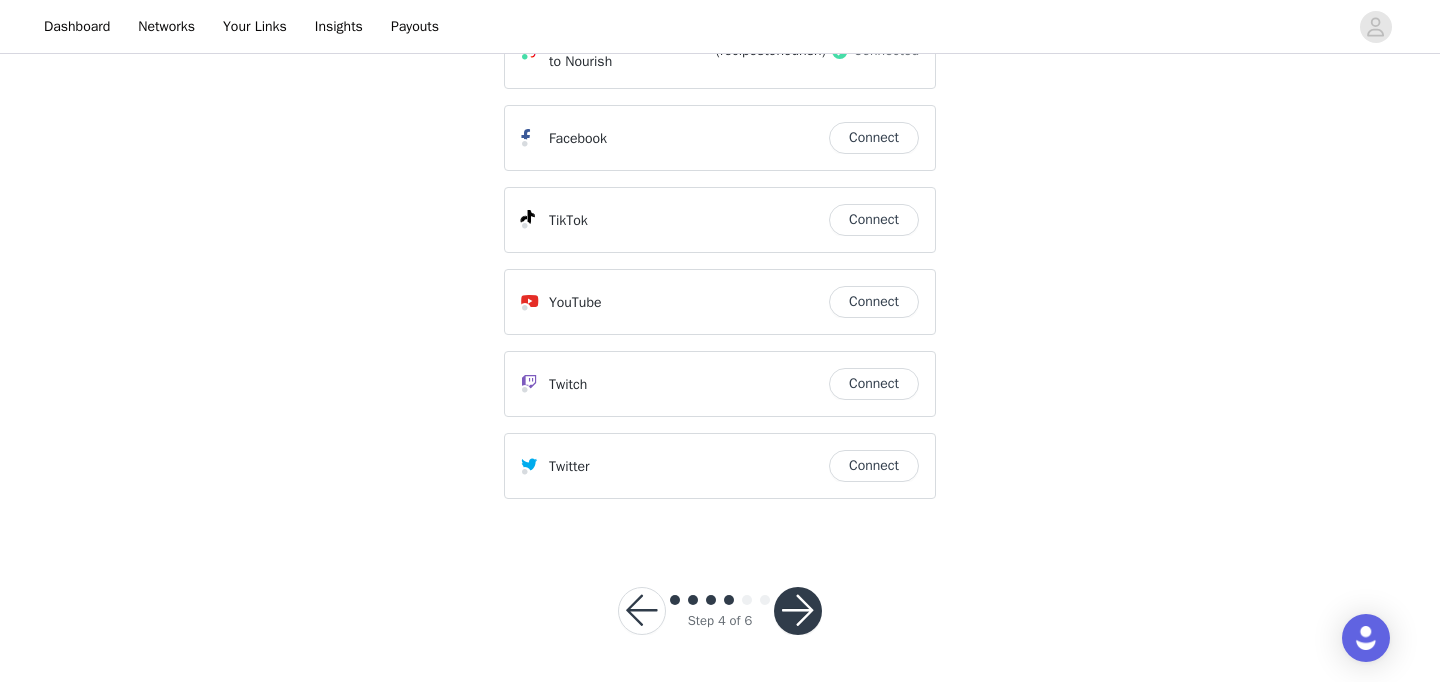 click at bounding box center (798, 611) 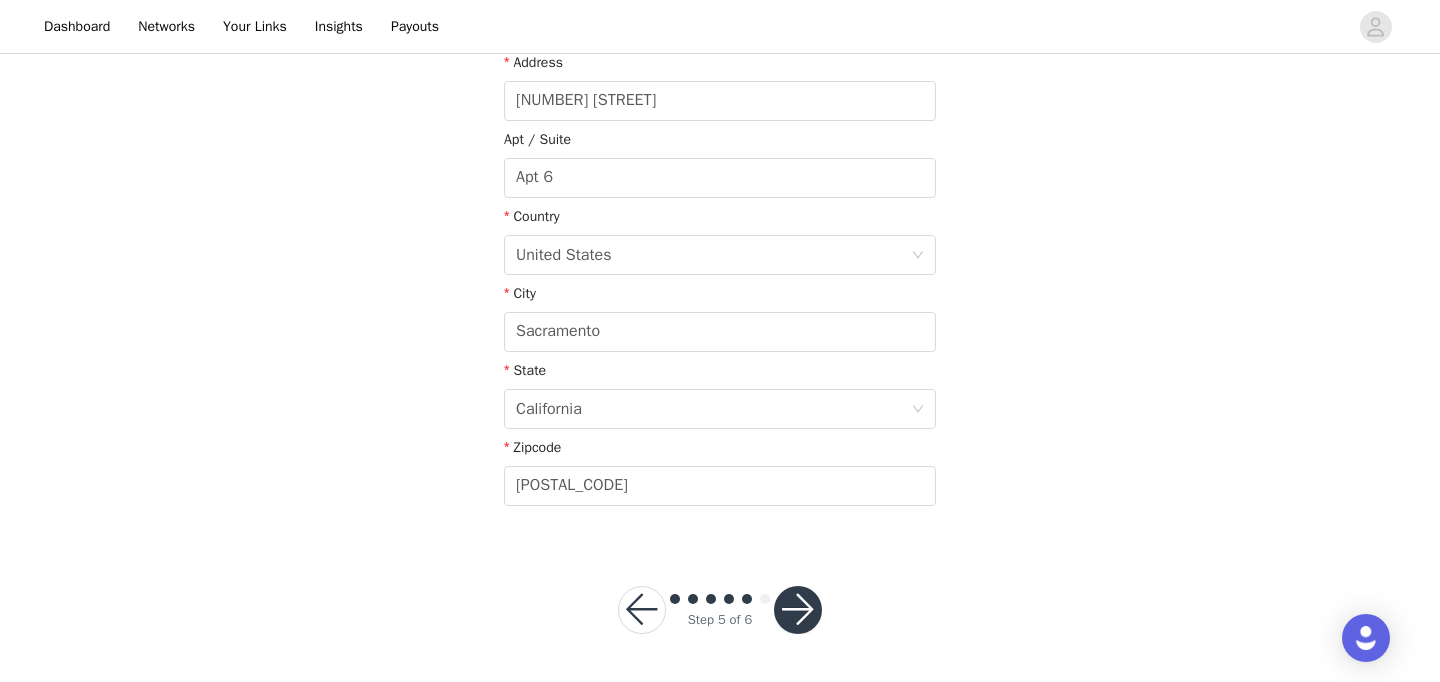 scroll, scrollTop: 552, scrollLeft: 0, axis: vertical 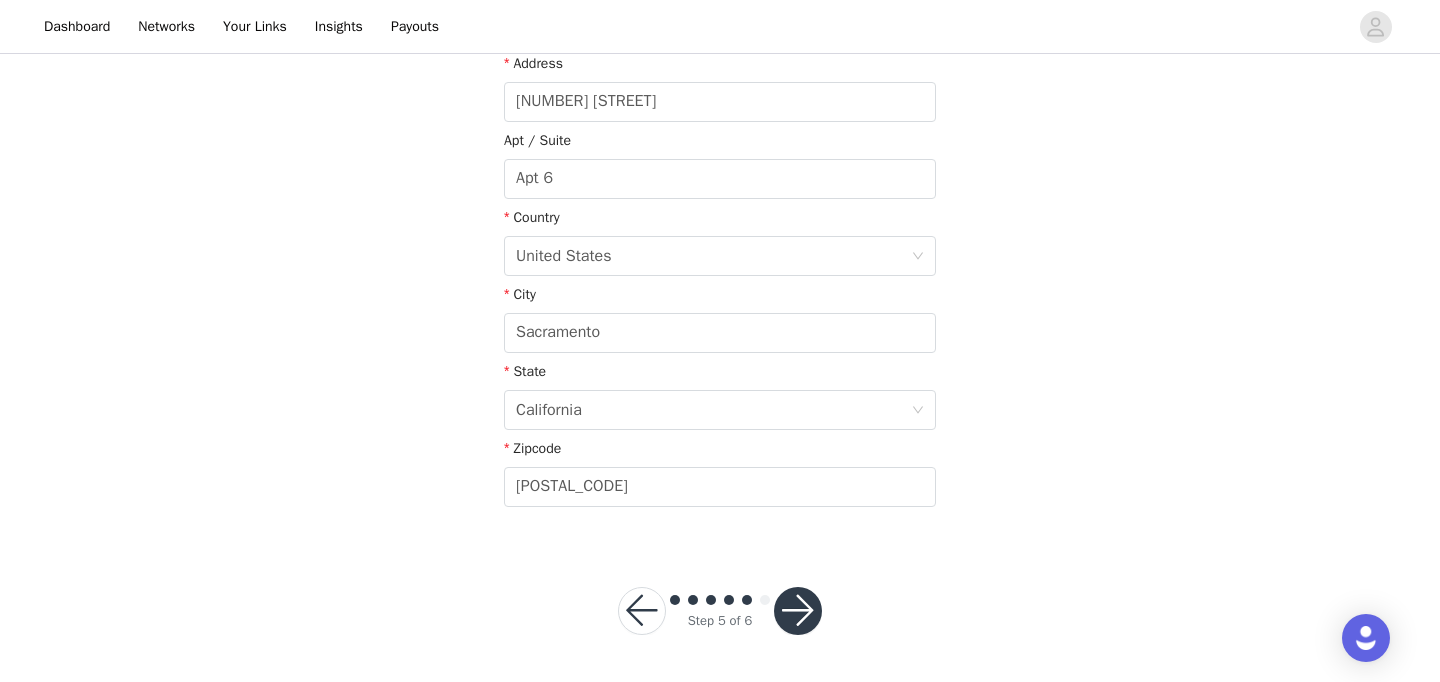 click at bounding box center [798, 611] 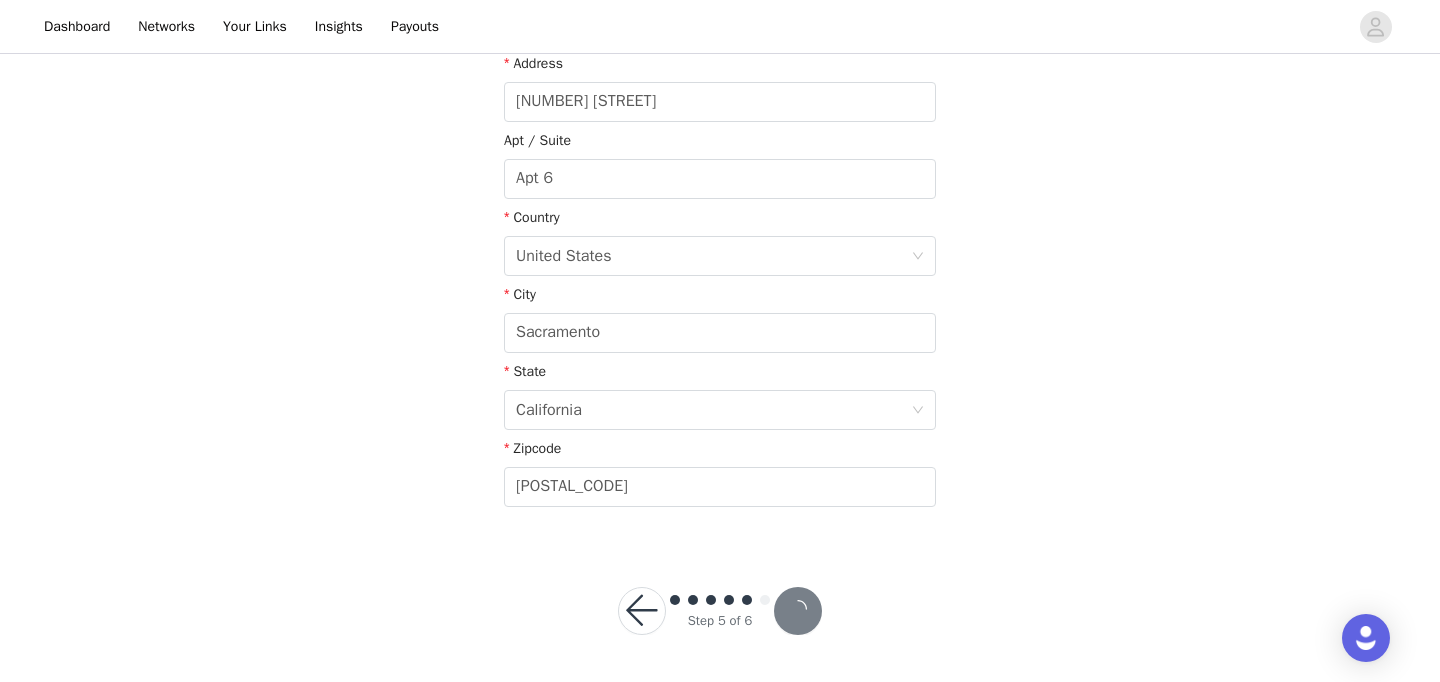 scroll, scrollTop: 478, scrollLeft: 0, axis: vertical 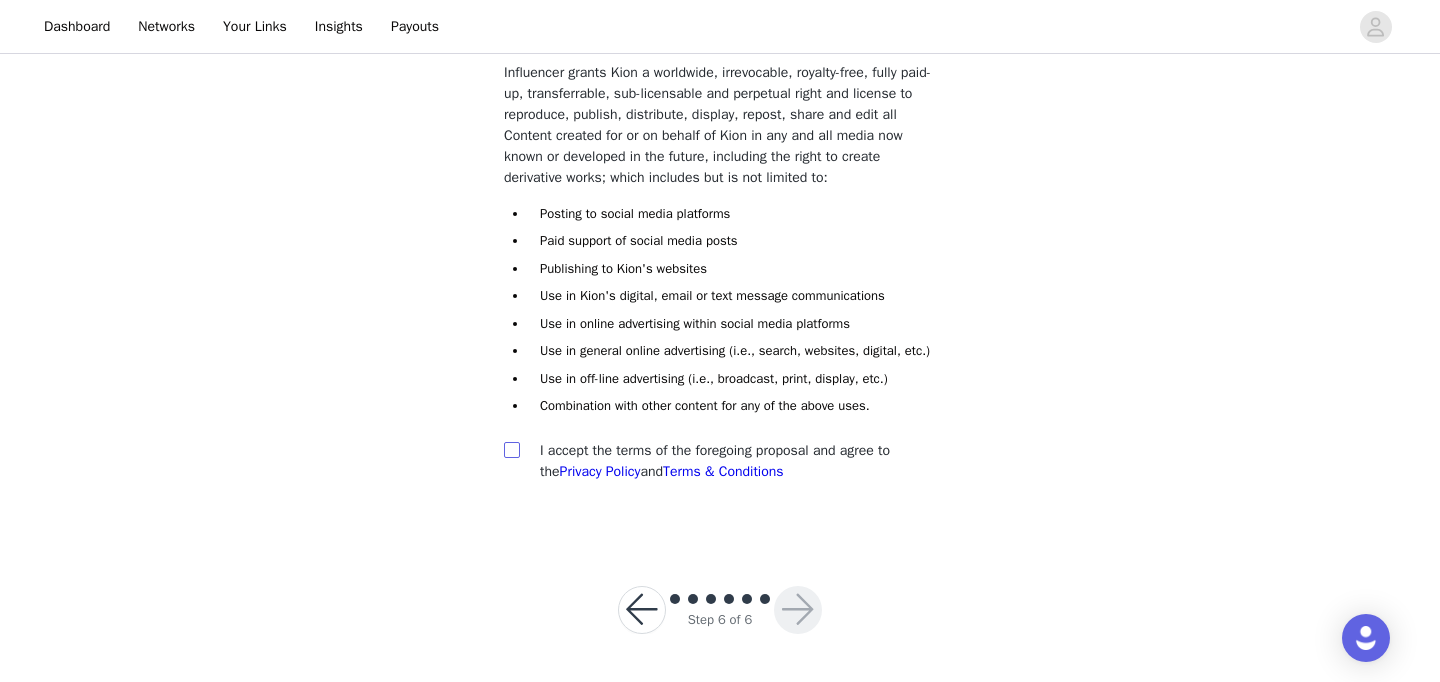 click at bounding box center [511, 449] 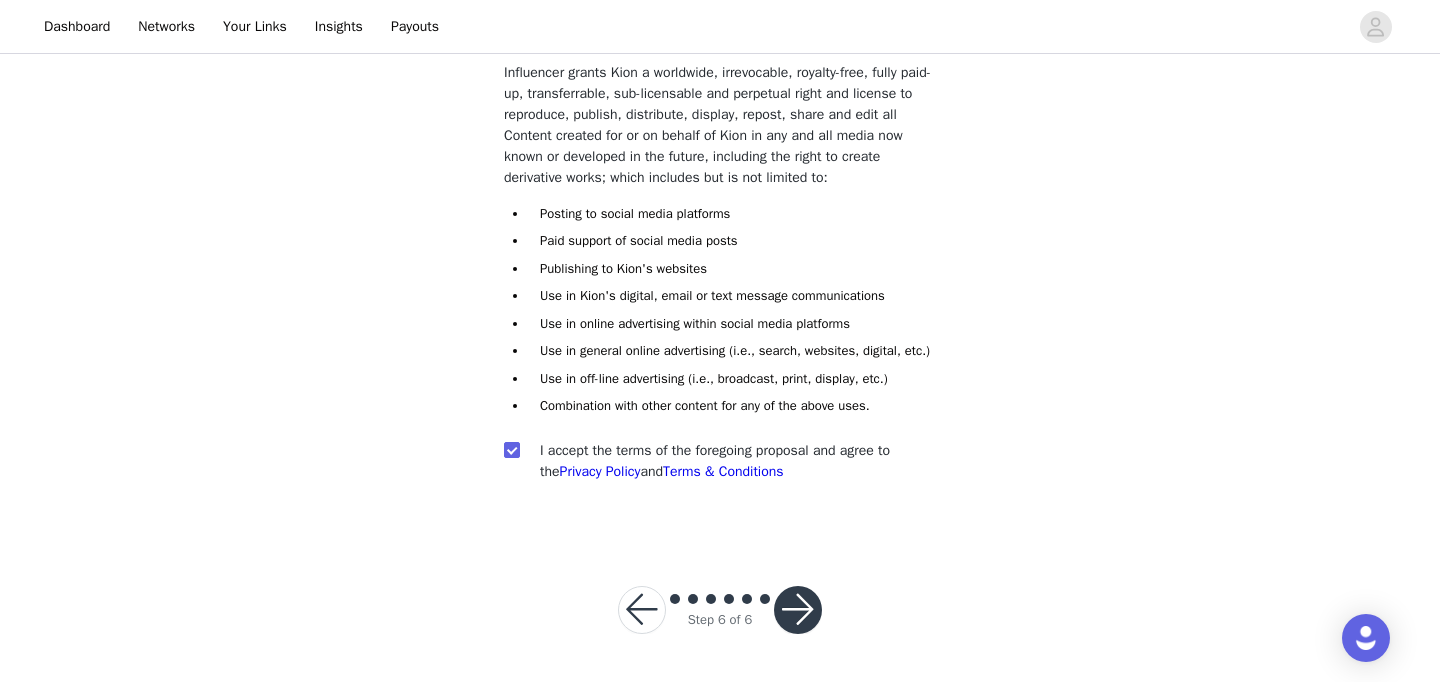 click on "Step 6 of 6" at bounding box center [720, 610] 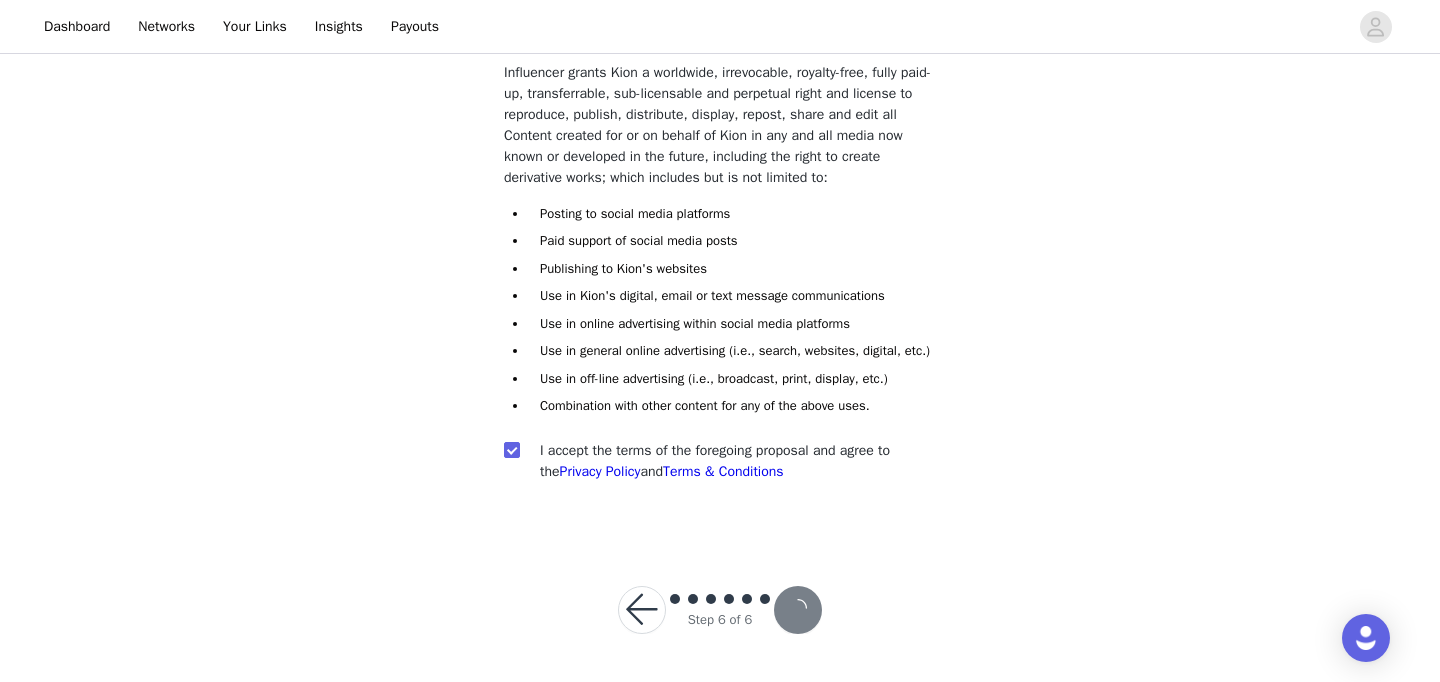 scroll, scrollTop: 235, scrollLeft: 0, axis: vertical 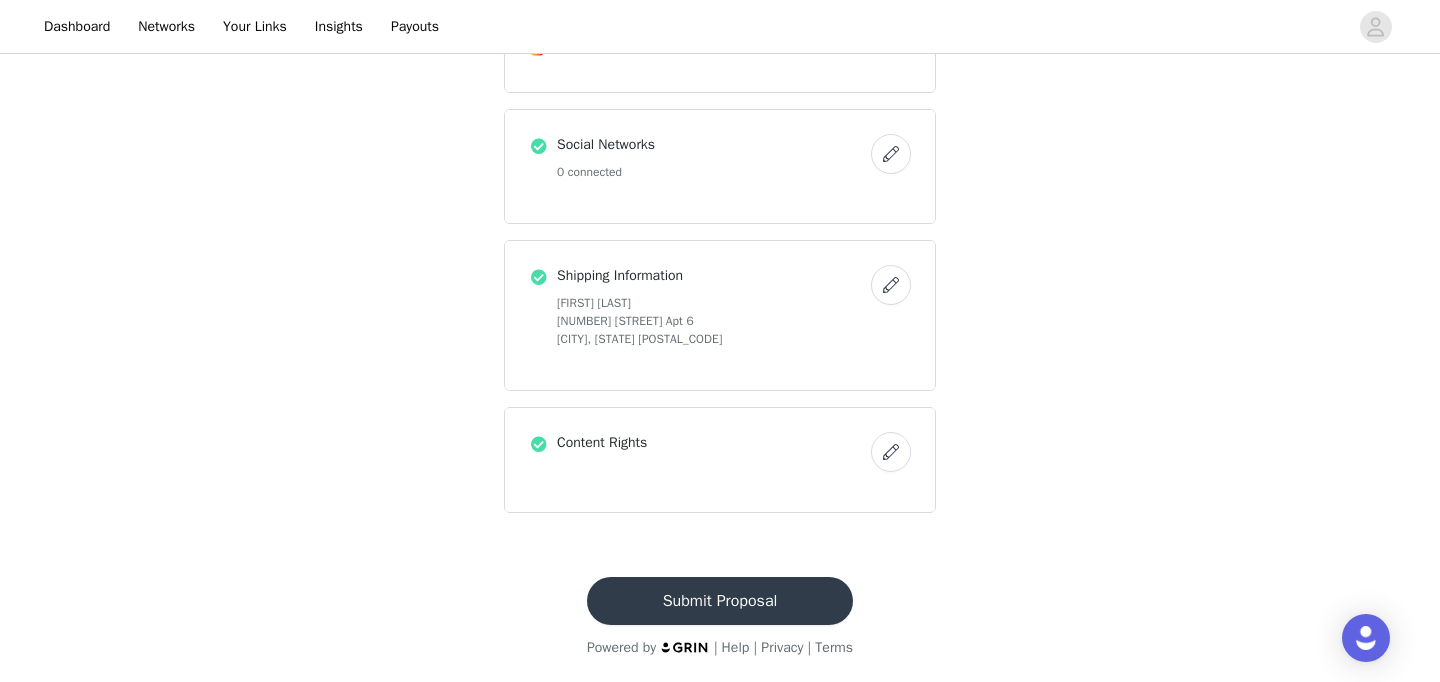 click on "Submit Proposal" at bounding box center [720, 601] 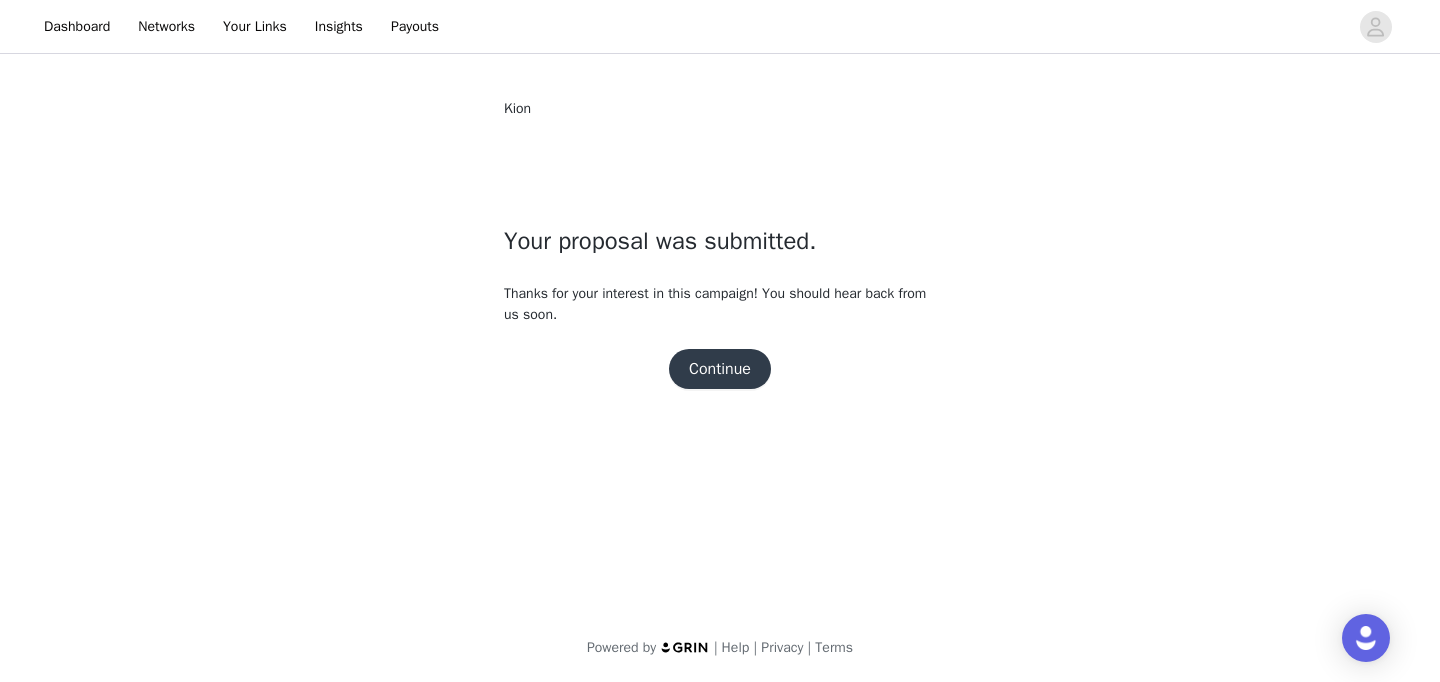 scroll, scrollTop: 0, scrollLeft: 0, axis: both 